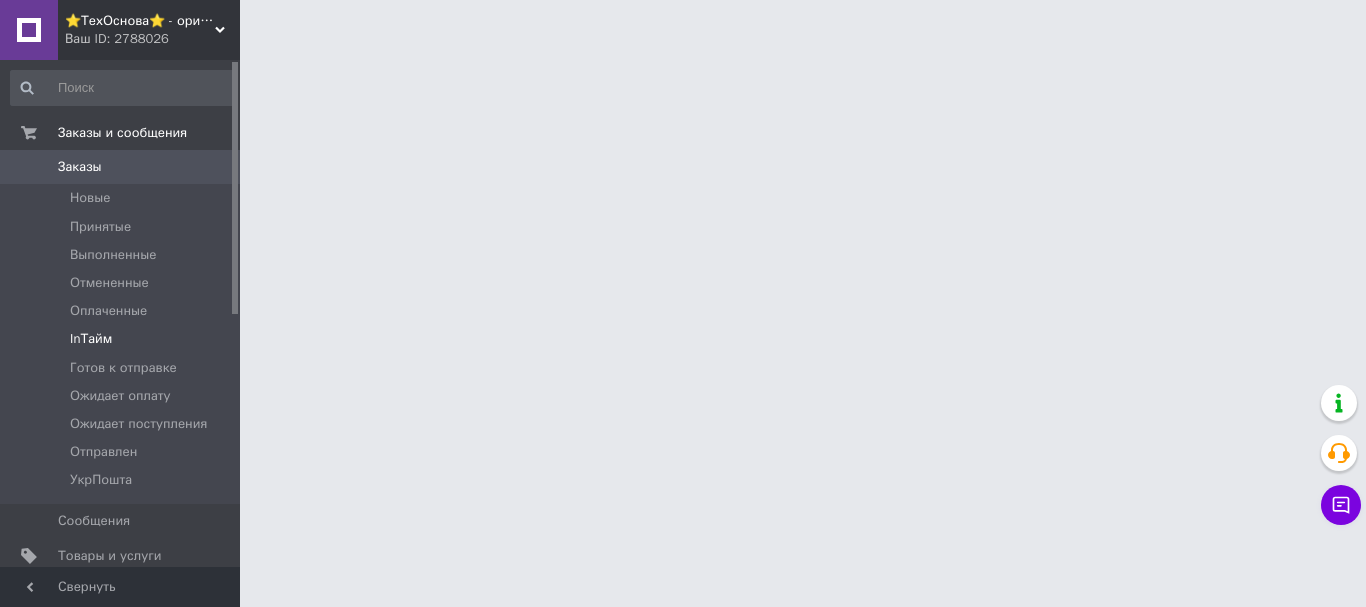 scroll, scrollTop: 0, scrollLeft: 0, axis: both 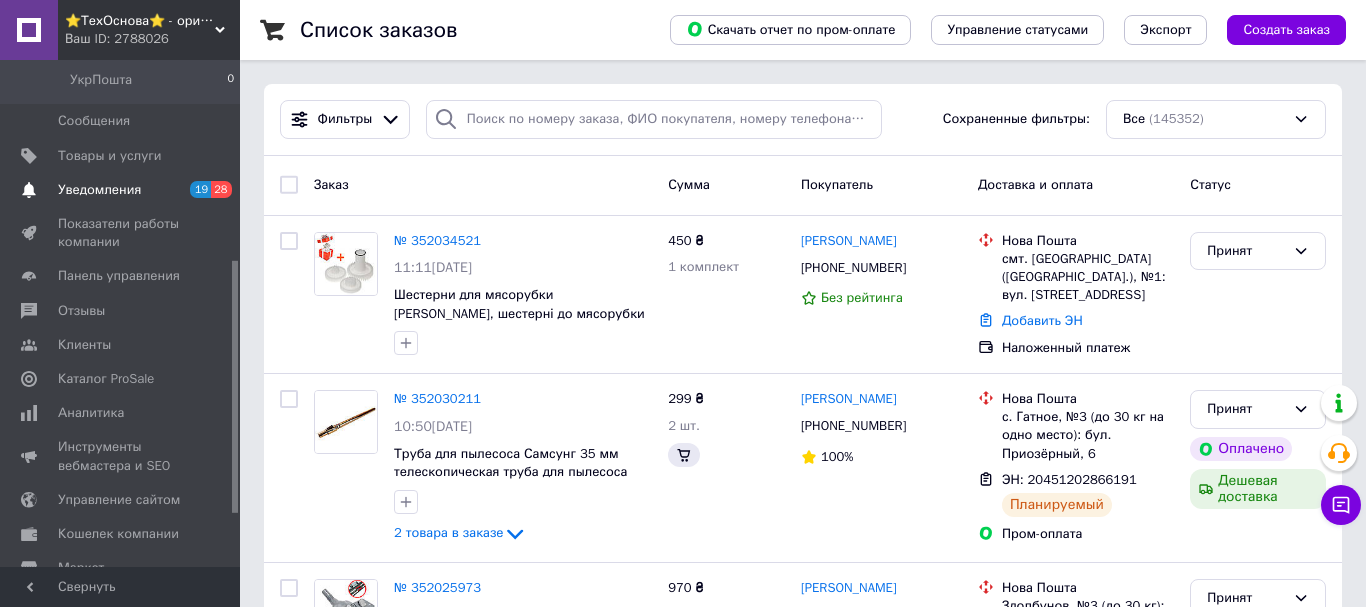 click on "Уведомления" at bounding box center (99, 190) 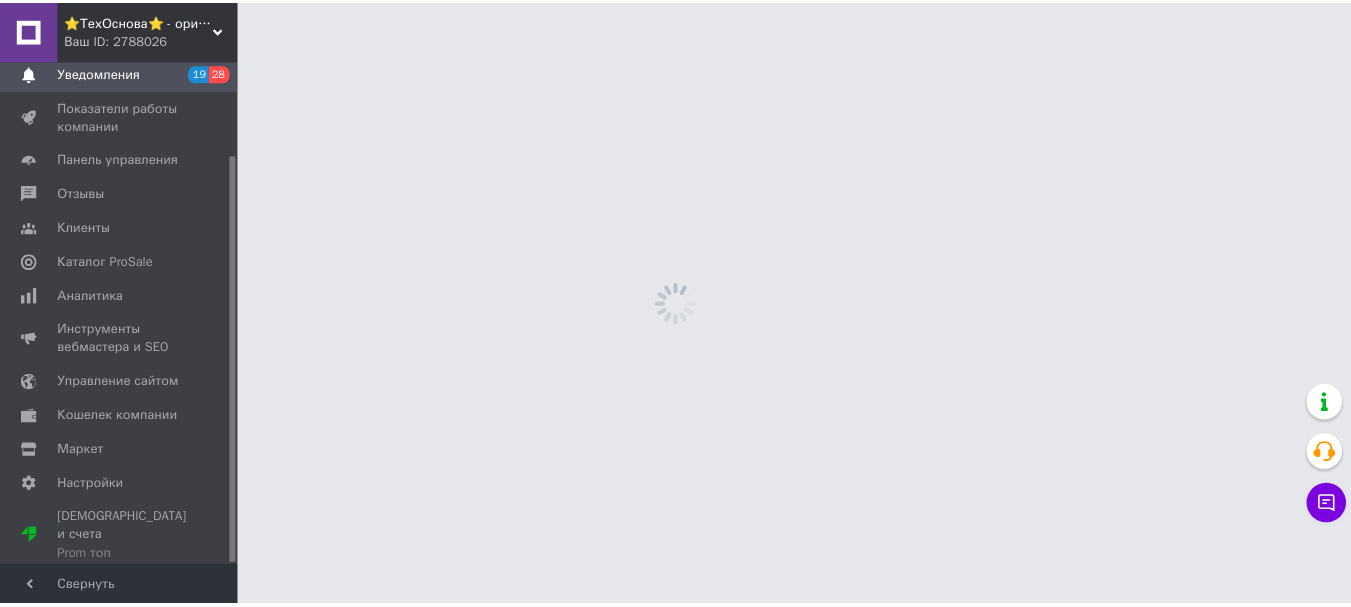 scroll, scrollTop: 116, scrollLeft: 0, axis: vertical 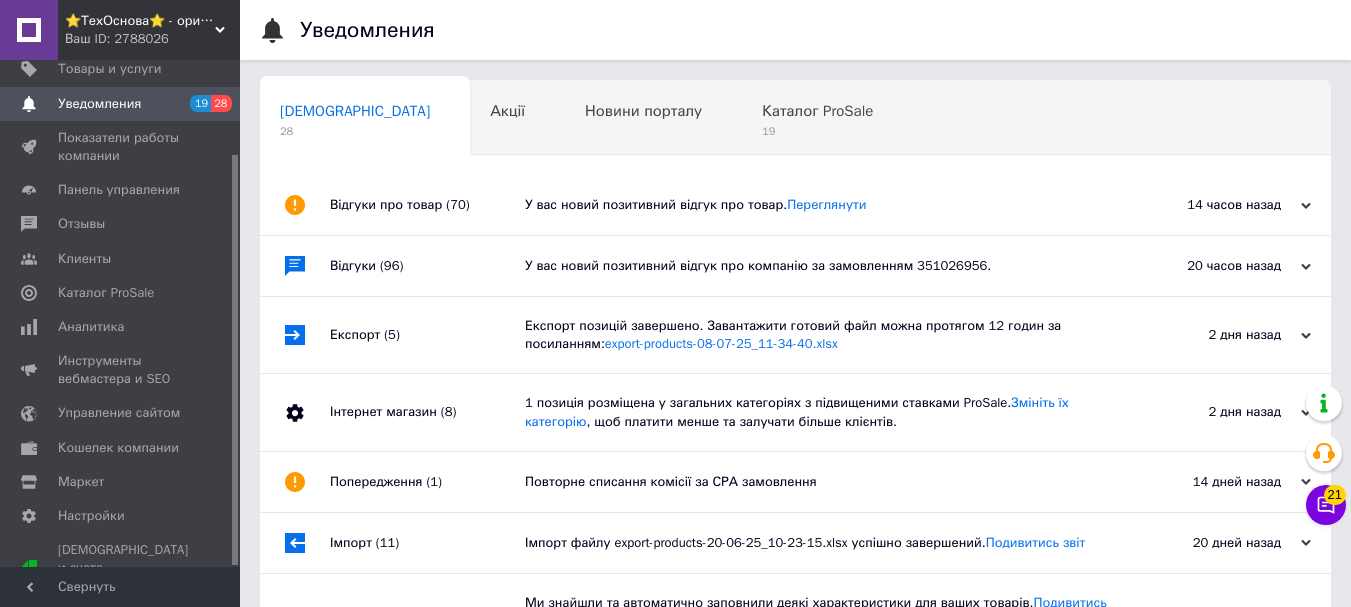 click on "Відгуки   (96)" at bounding box center [427, 266] 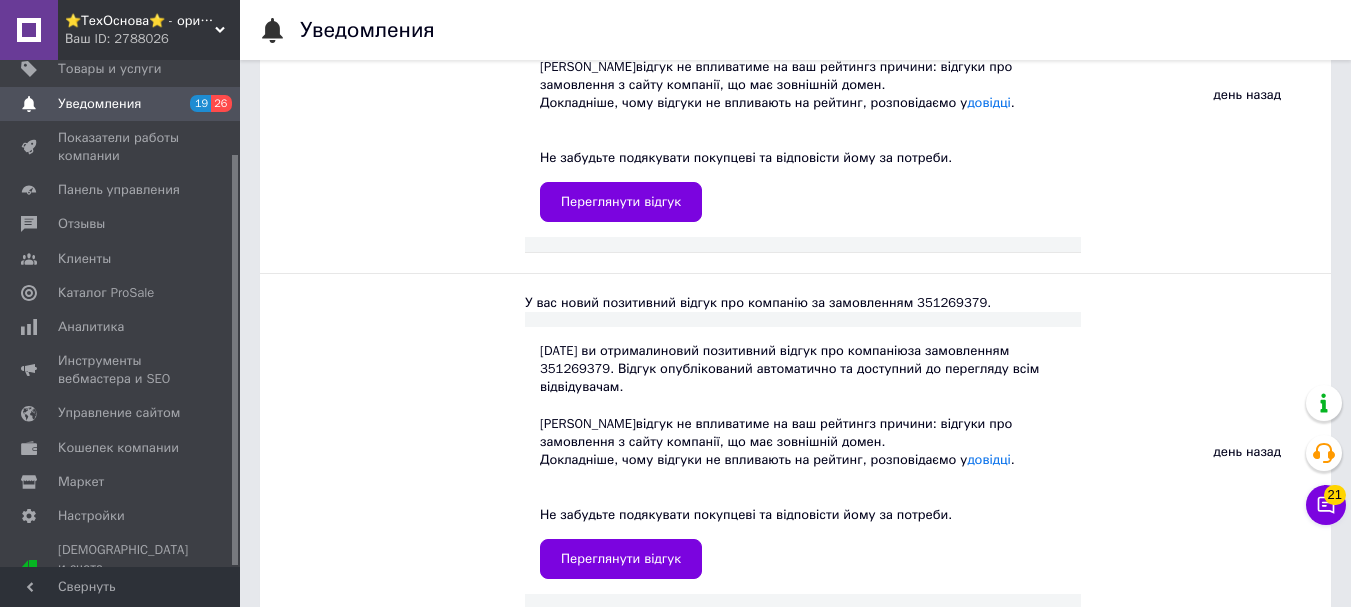 scroll, scrollTop: 0, scrollLeft: 0, axis: both 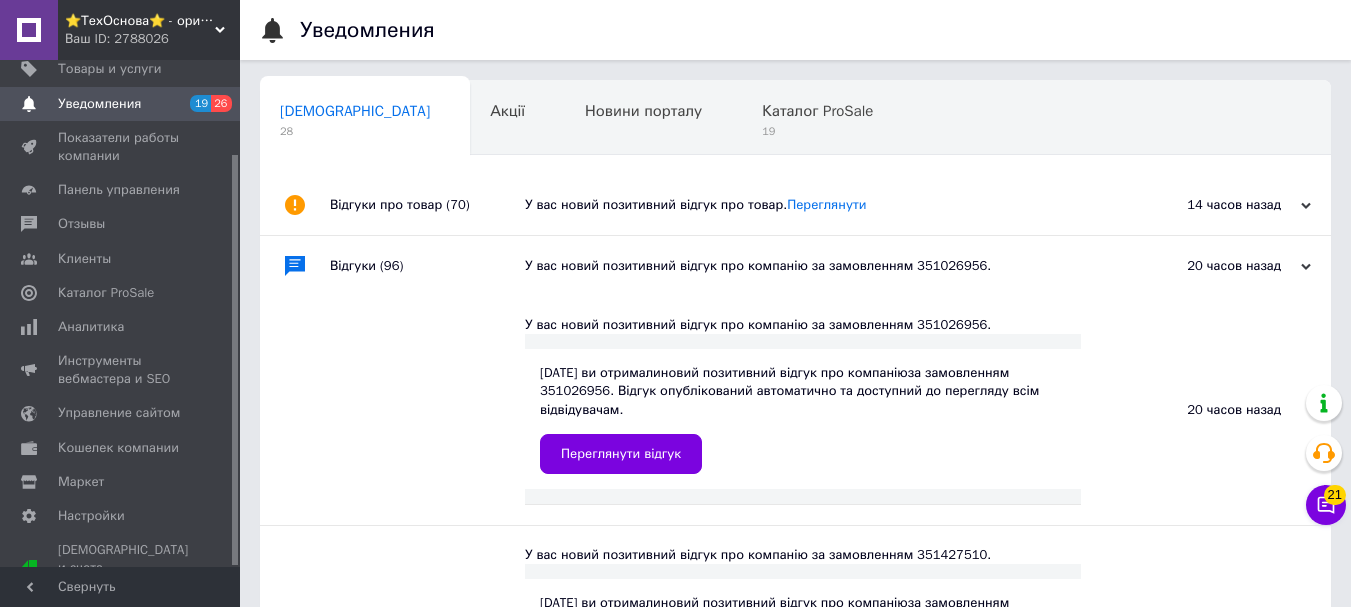 click on "(70)" at bounding box center (457, 204) 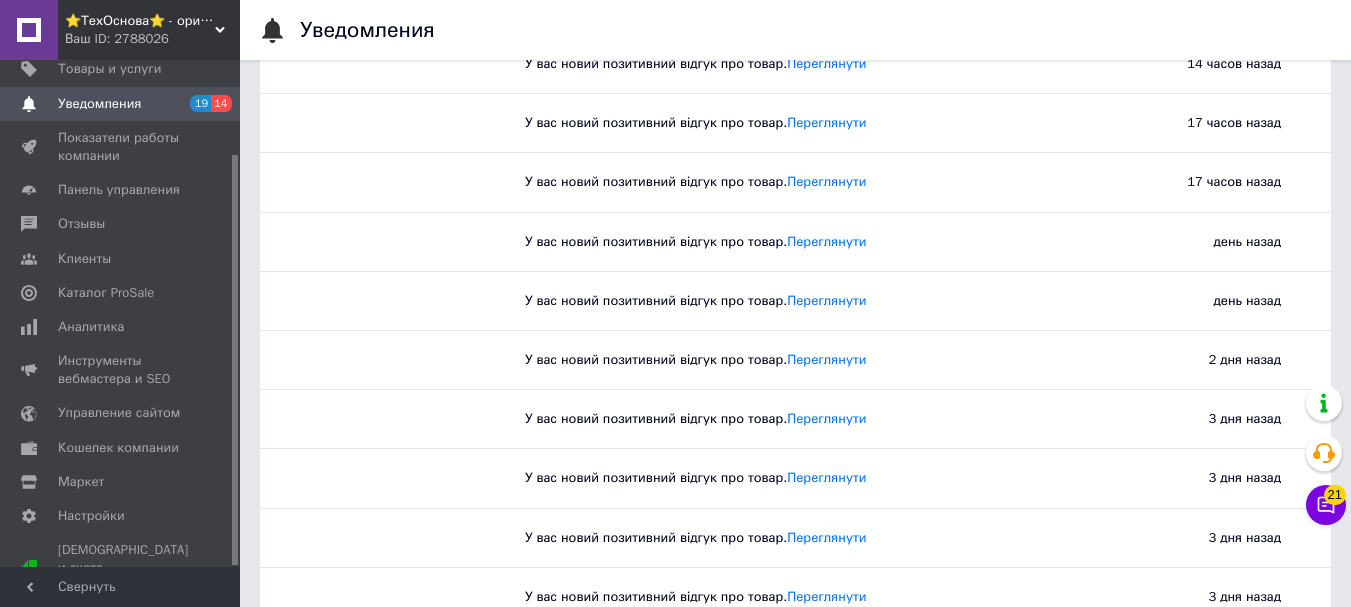 scroll, scrollTop: 0, scrollLeft: 0, axis: both 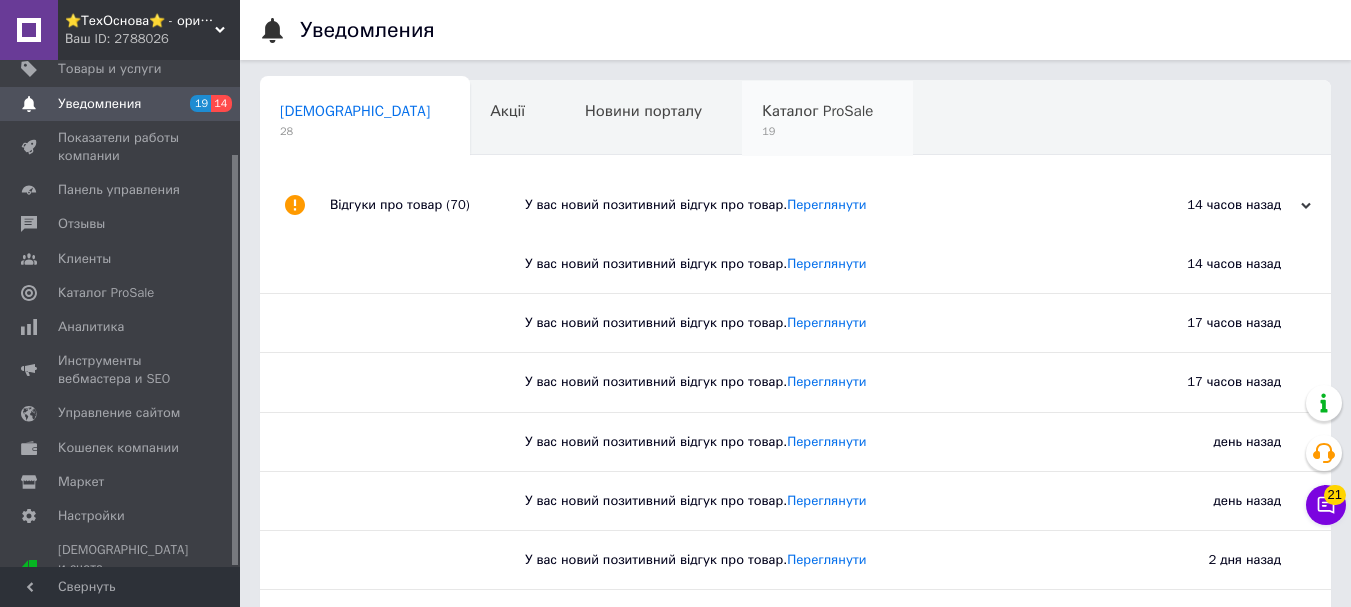 click on "19" at bounding box center (817, 131) 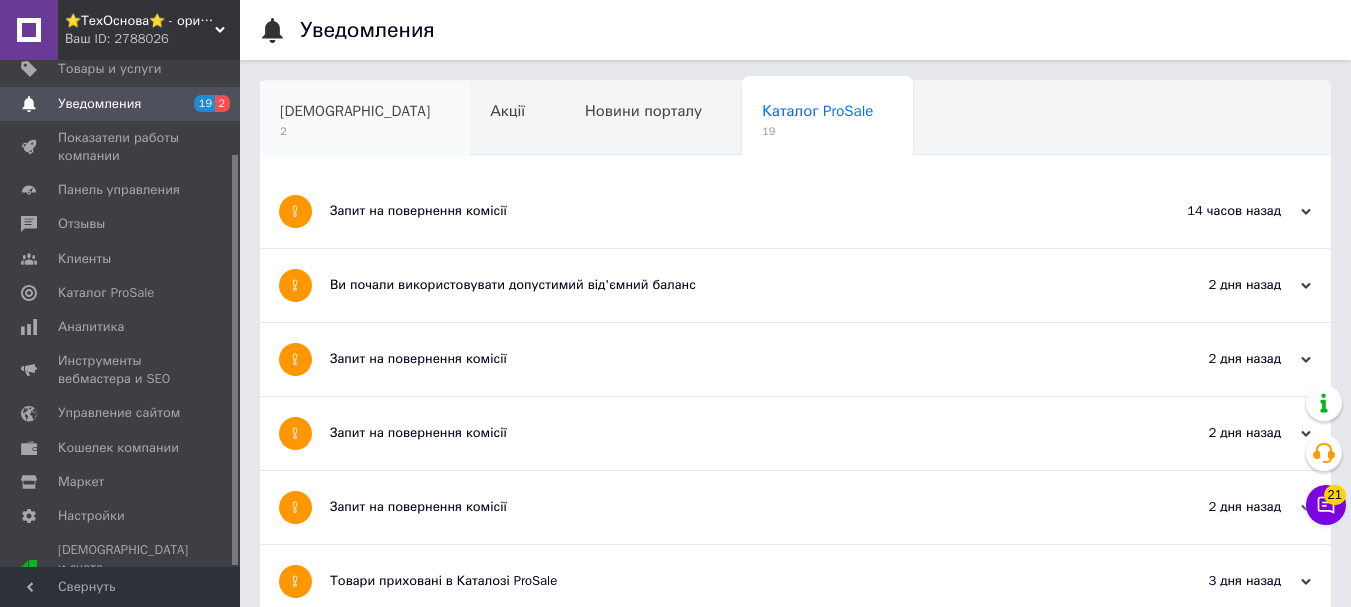 click on "[DEMOGRAPHIC_DATA] 2" at bounding box center (365, 119) 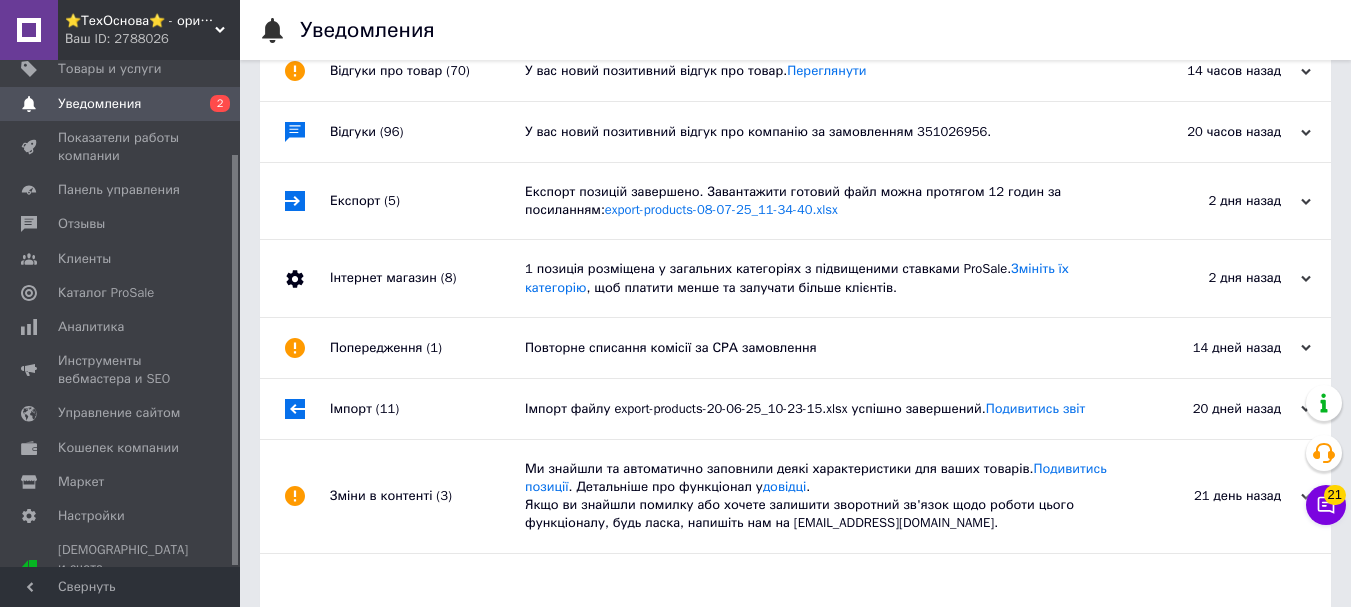 scroll, scrollTop: 98, scrollLeft: 0, axis: vertical 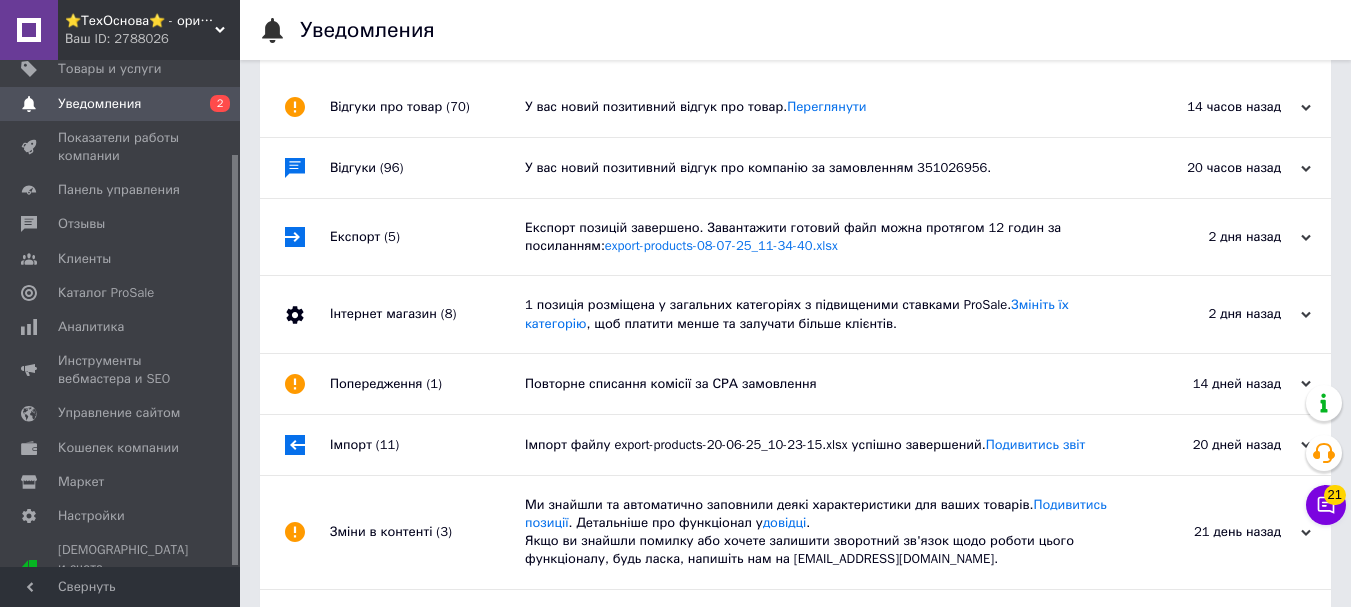 click on "Експорт   (5)" at bounding box center (427, 237) 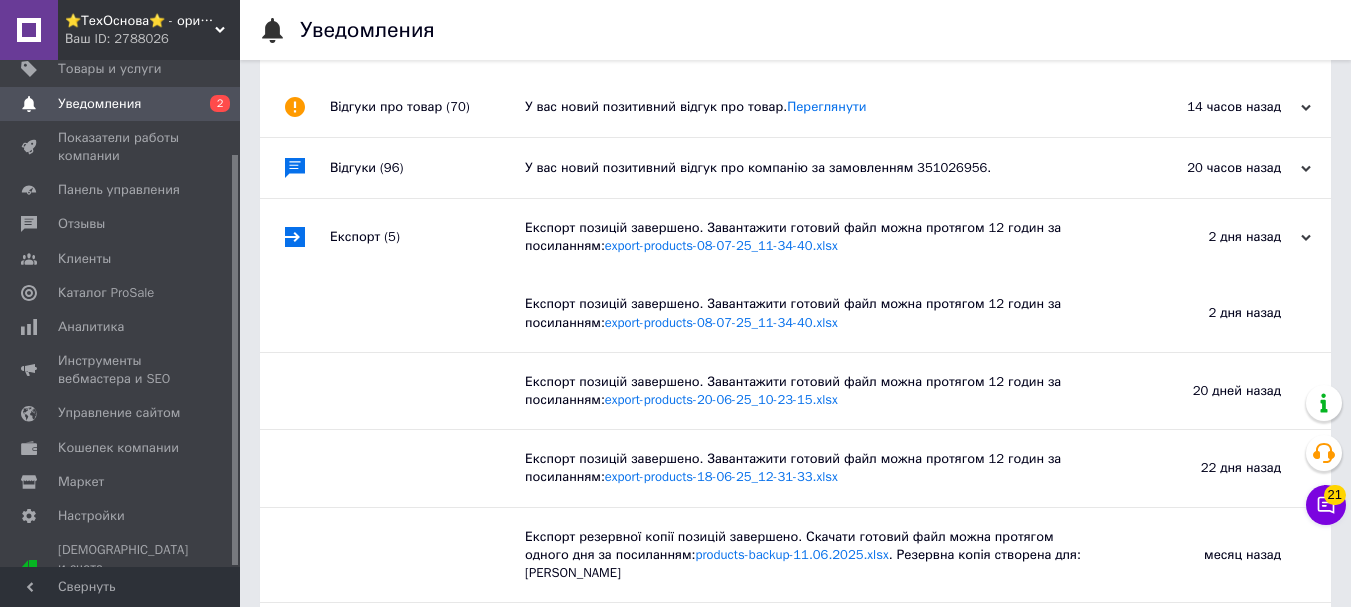 click on "Відгуки   (96)" at bounding box center (427, 168) 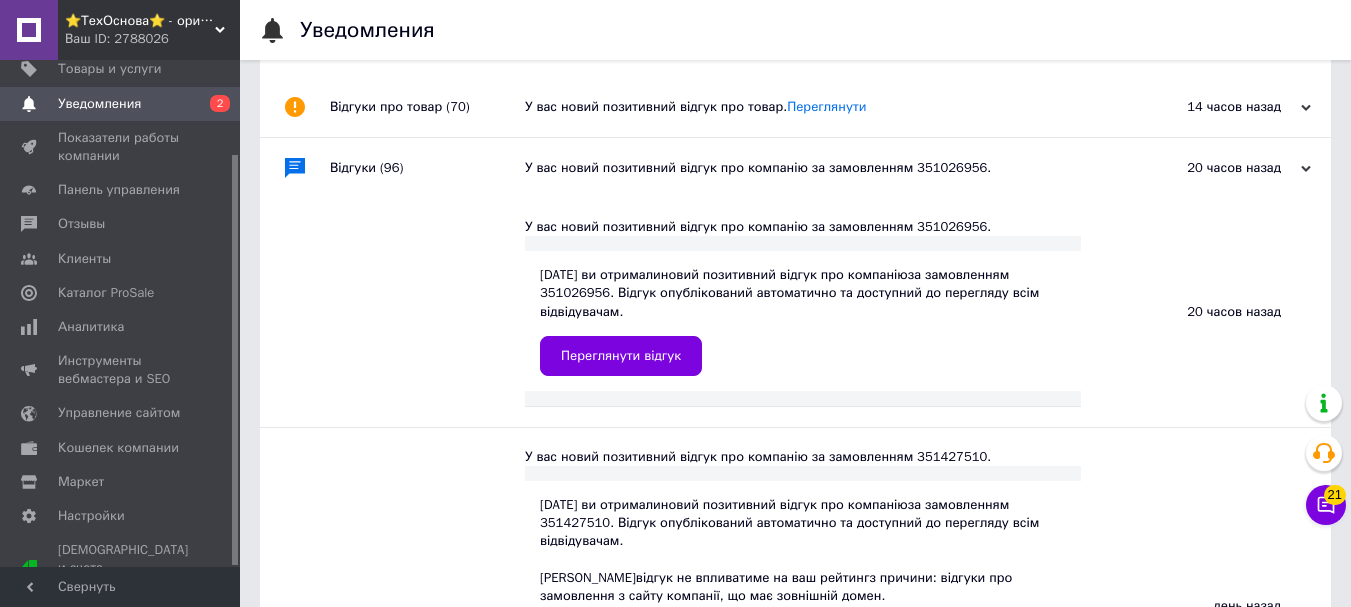 click on "Відгуки   (96)" at bounding box center [427, 168] 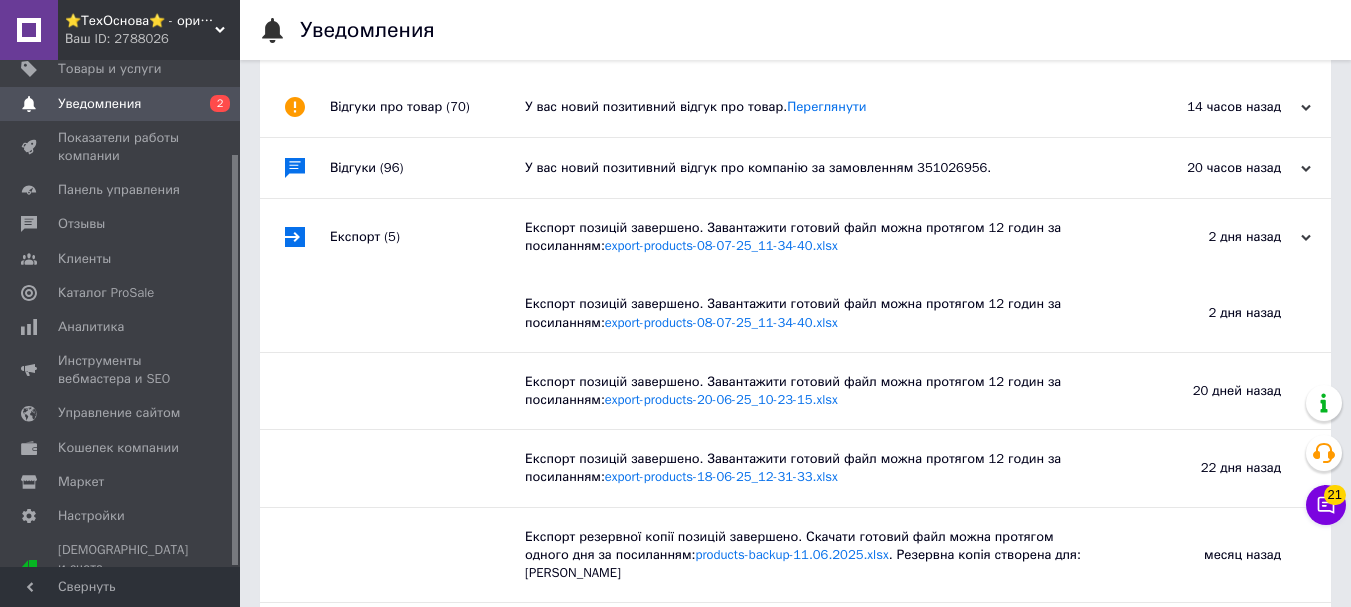 click on "Відгуки про товар   (70)" at bounding box center (427, 107) 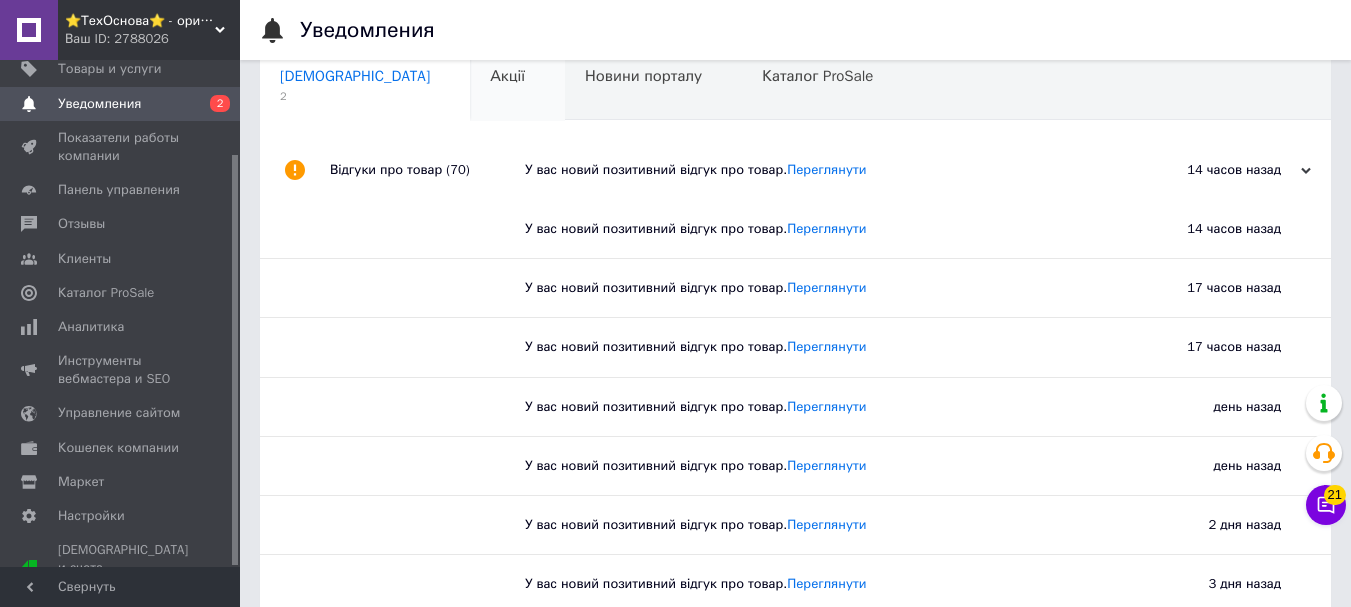 scroll, scrollTop: 0, scrollLeft: 0, axis: both 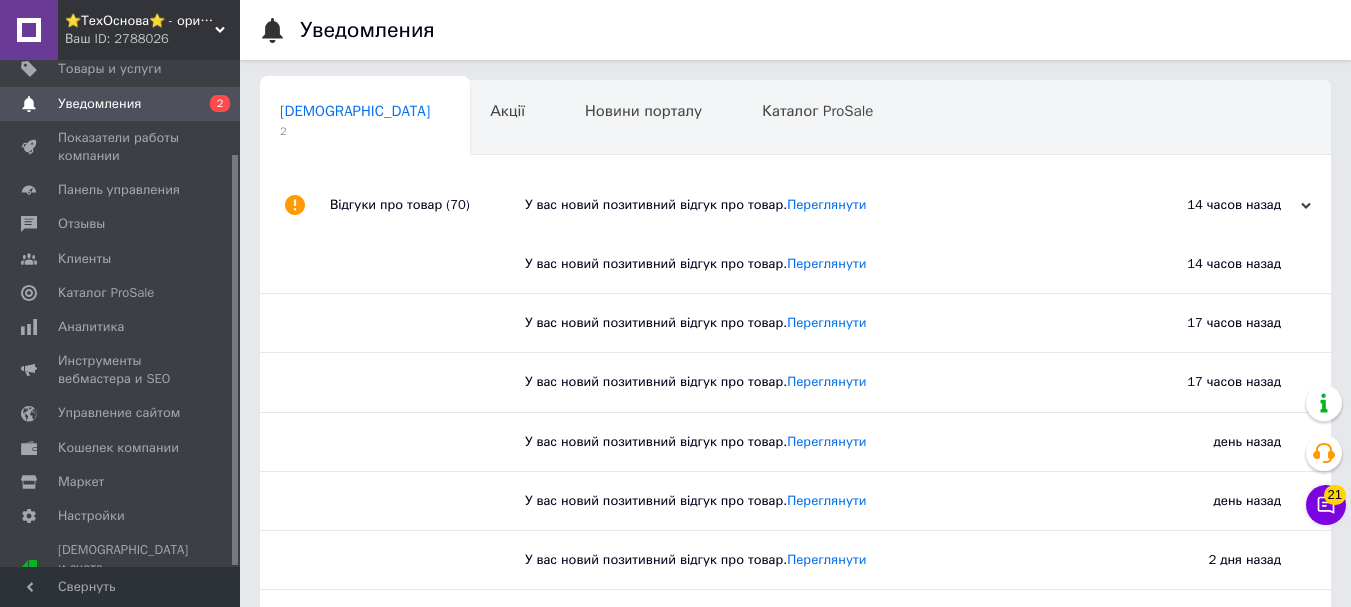 click on "Відгуки про товар   (70)" at bounding box center [427, 205] 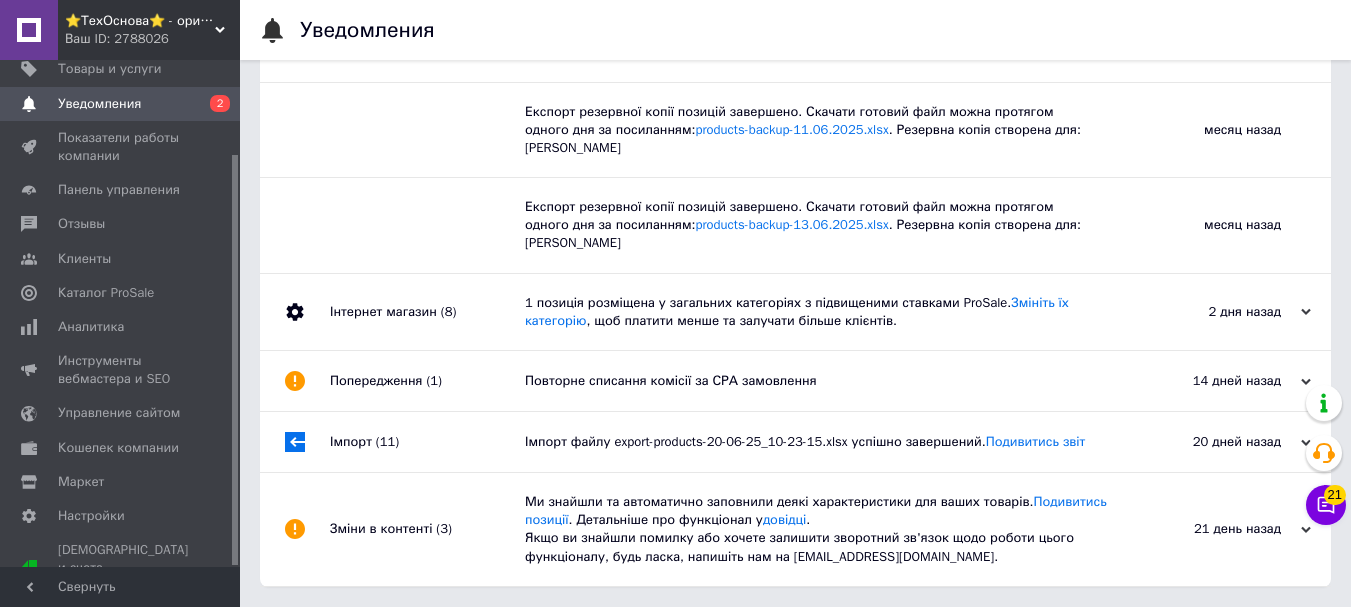 click on "Інтернет магазин   (8)" at bounding box center (427, 312) 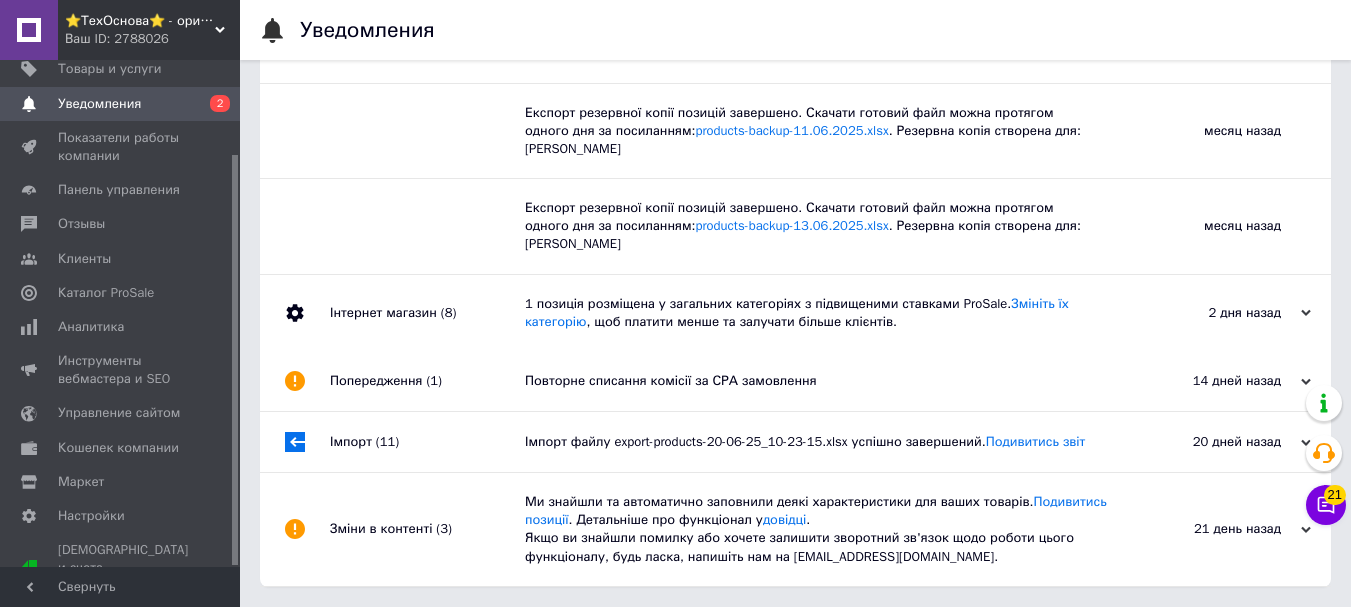 scroll, scrollTop: 526, scrollLeft: 0, axis: vertical 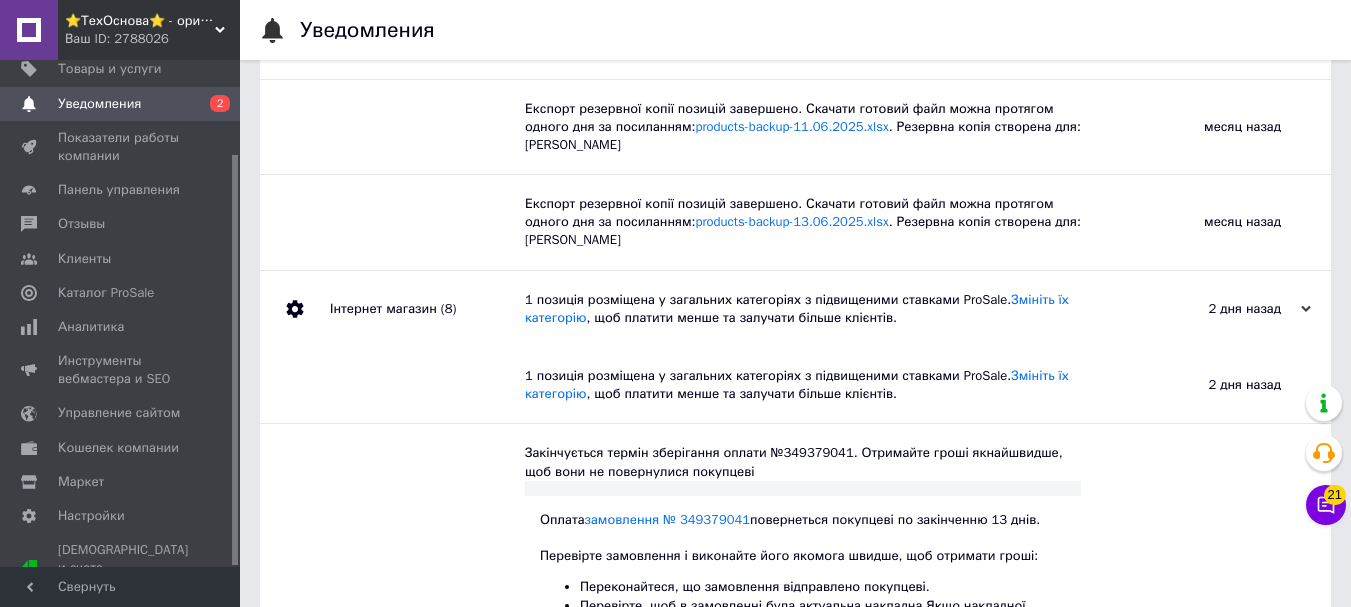 click on "Інтернет магазин   (8)" at bounding box center (427, 309) 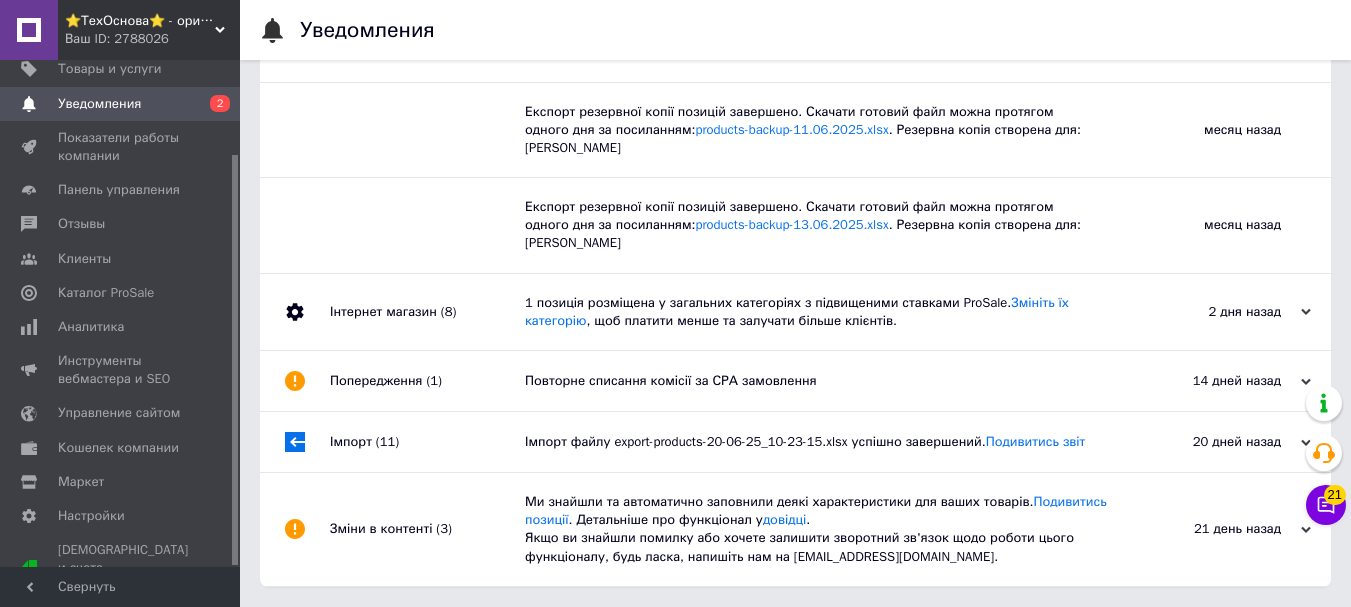click on "Попередження   (1)" at bounding box center (427, 381) 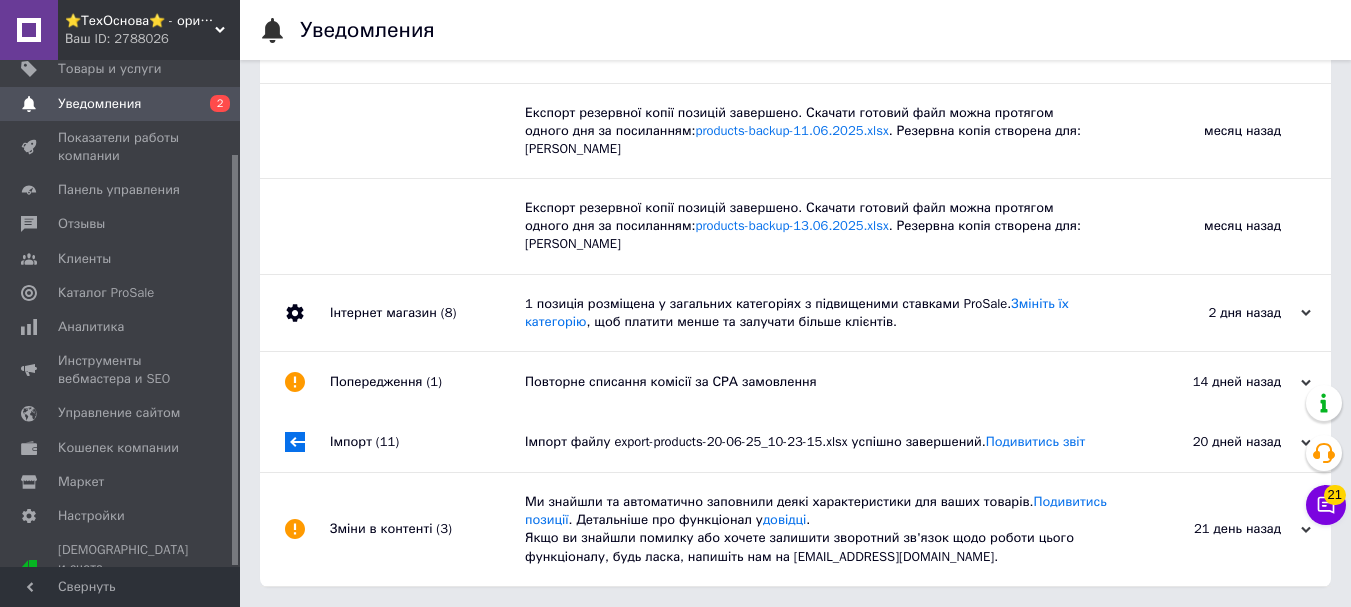 scroll, scrollTop: 527, scrollLeft: 0, axis: vertical 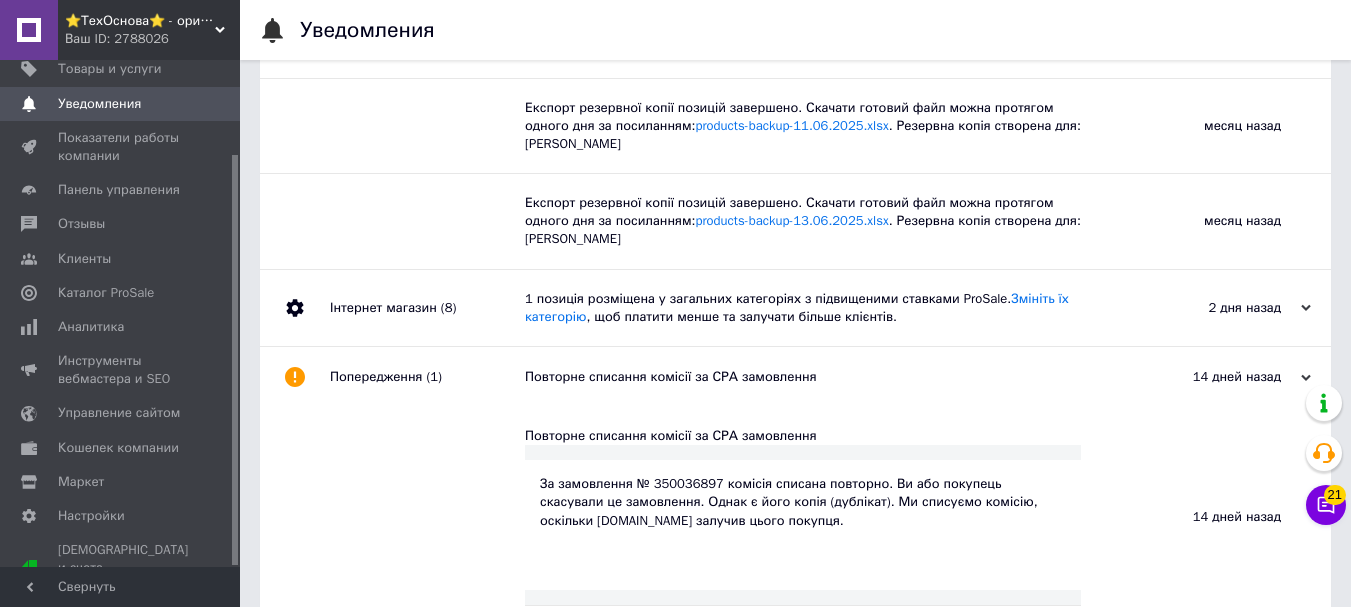 click on "Попередження   (1)" at bounding box center (427, 377) 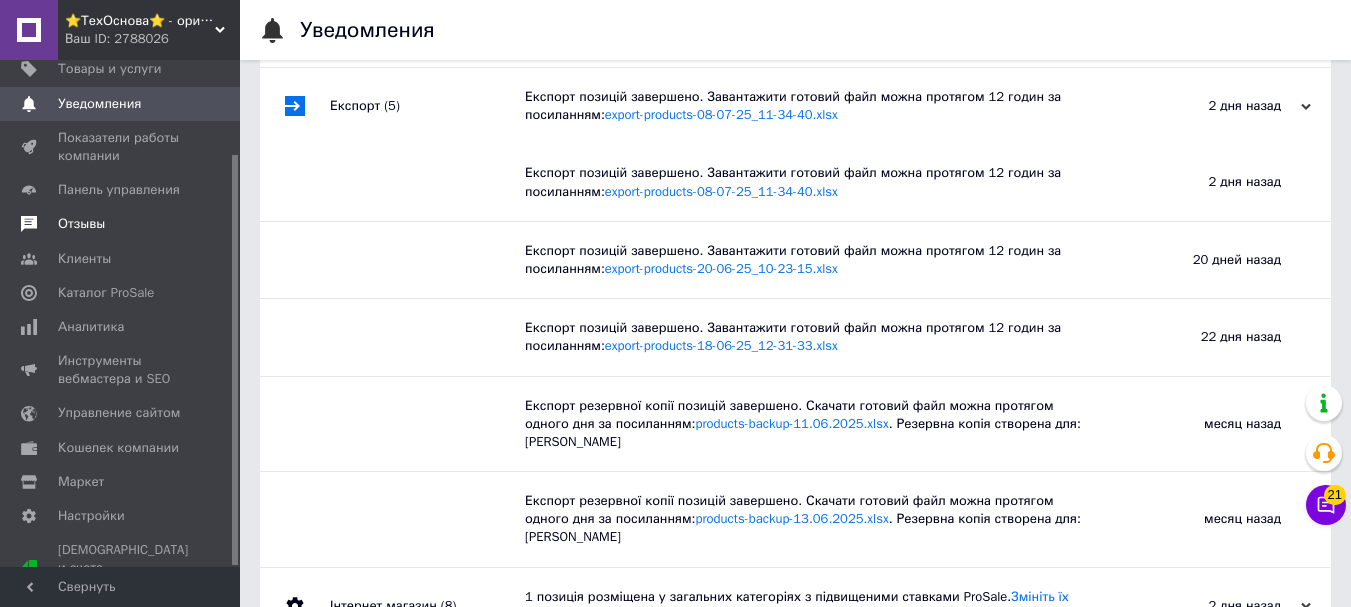 scroll, scrollTop: 227, scrollLeft: 0, axis: vertical 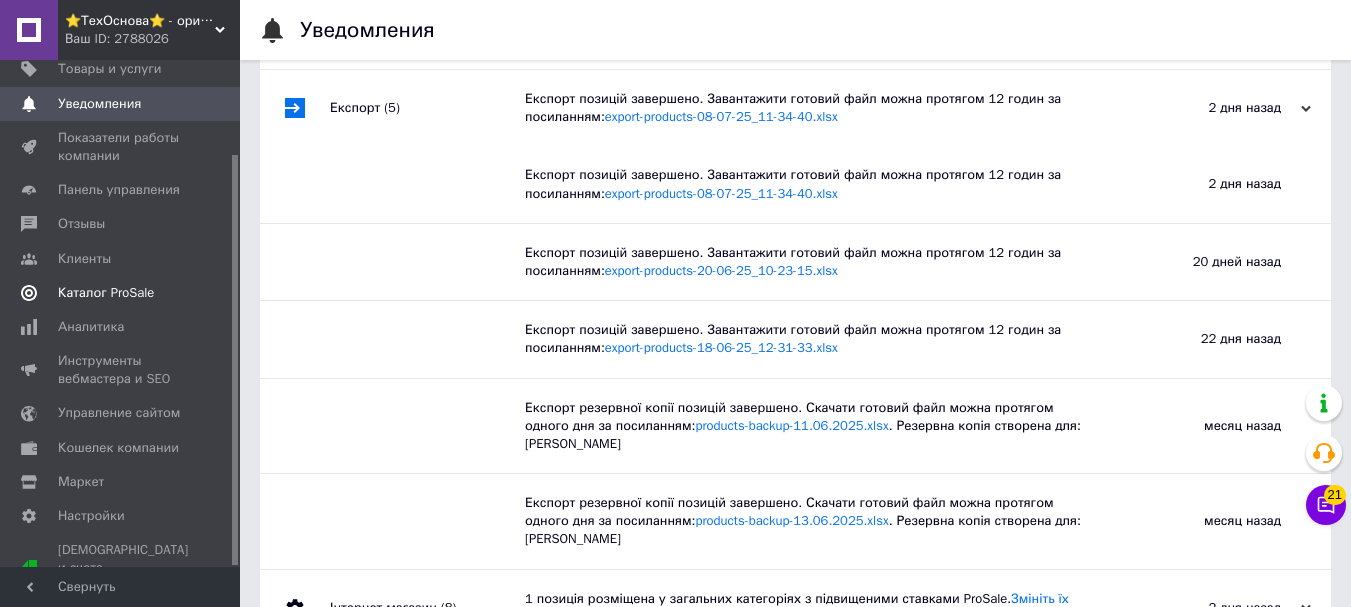 click on "Каталог ProSale" at bounding box center (106, 293) 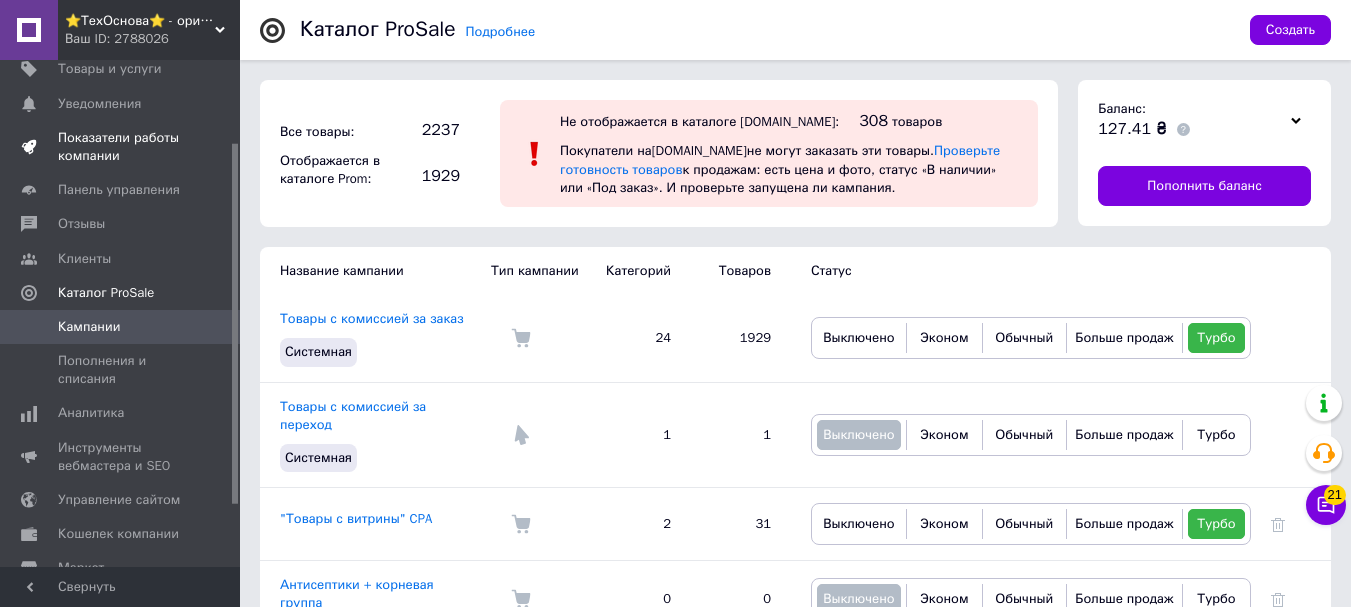 scroll, scrollTop: 0, scrollLeft: 0, axis: both 